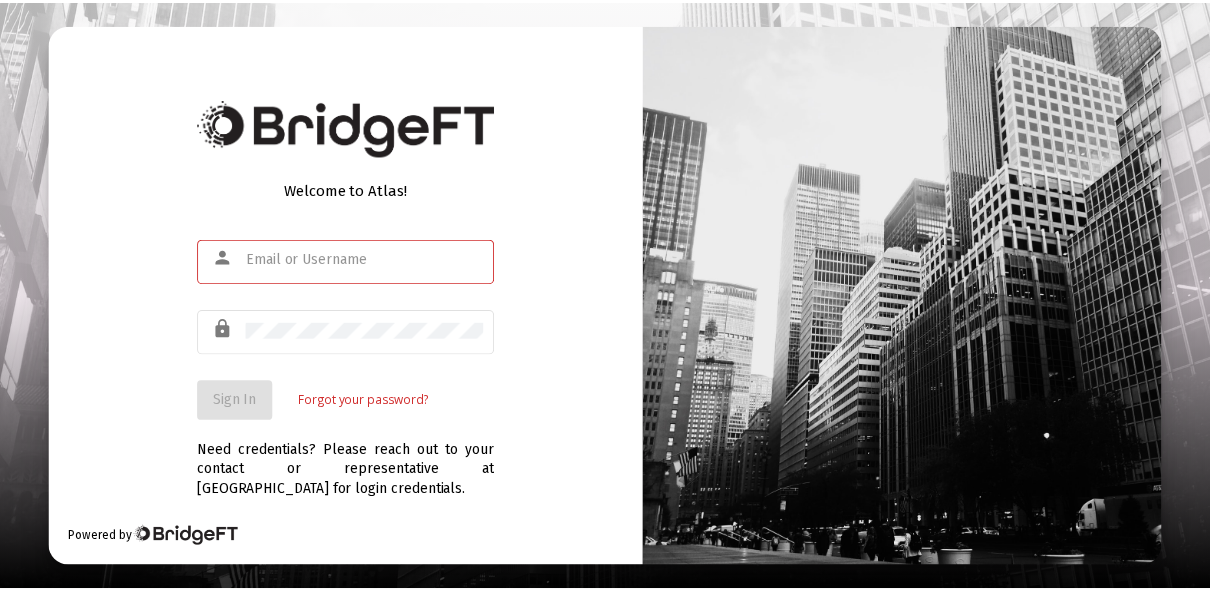 scroll, scrollTop: 0, scrollLeft: 0, axis: both 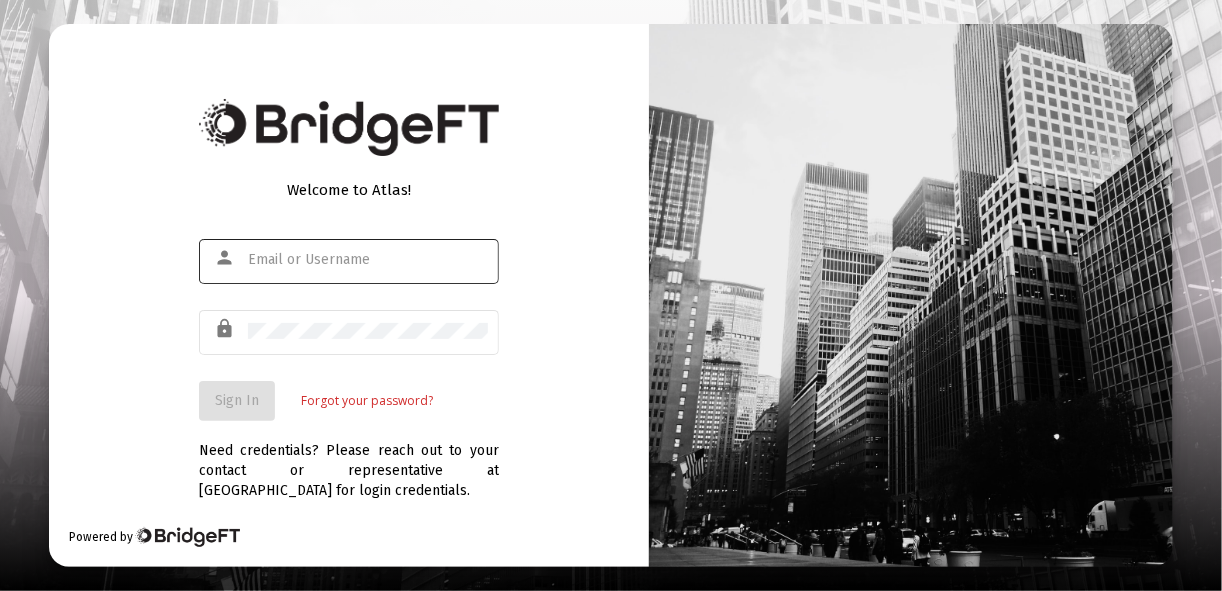 click on "person" 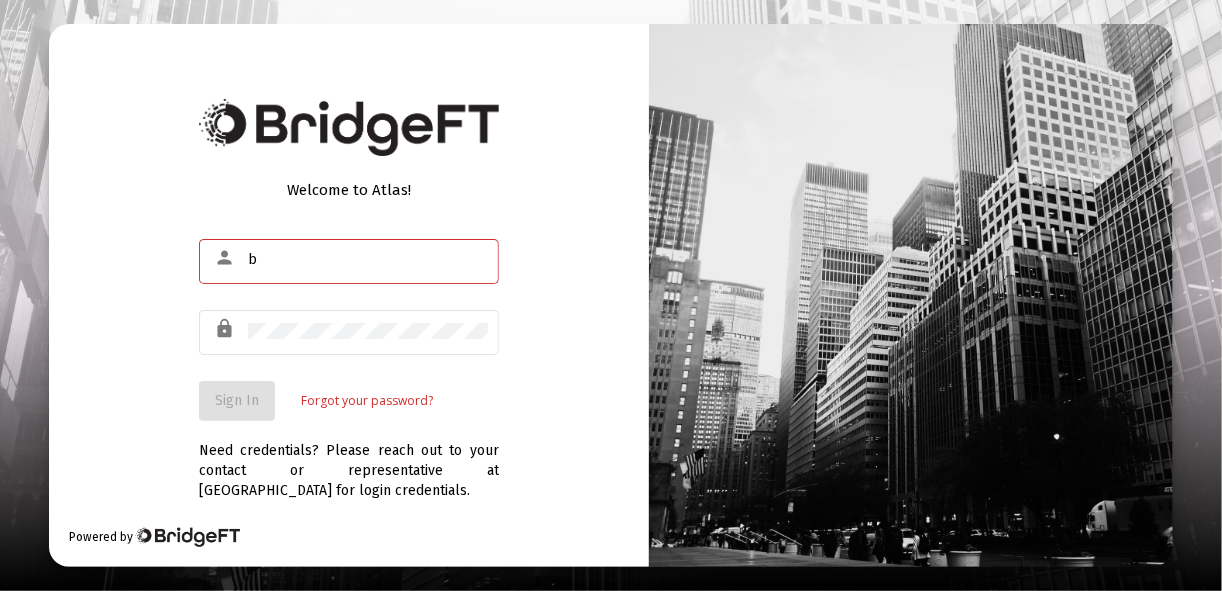 type on "[EMAIL_ADDRESS][DOMAIN_NAME]" 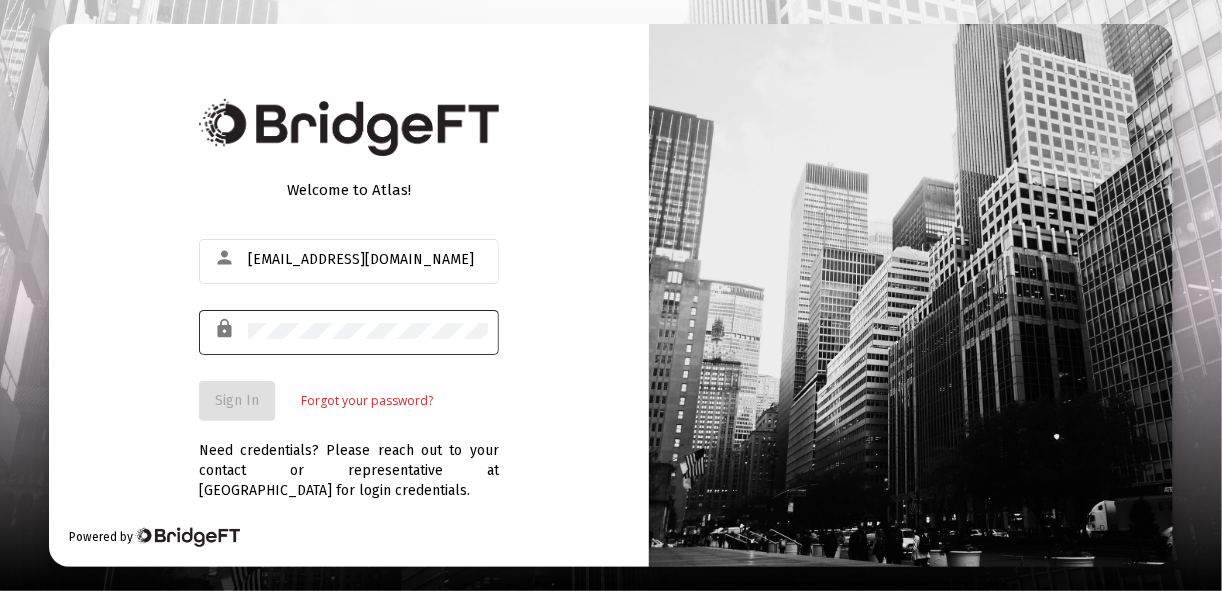 click on "lock" 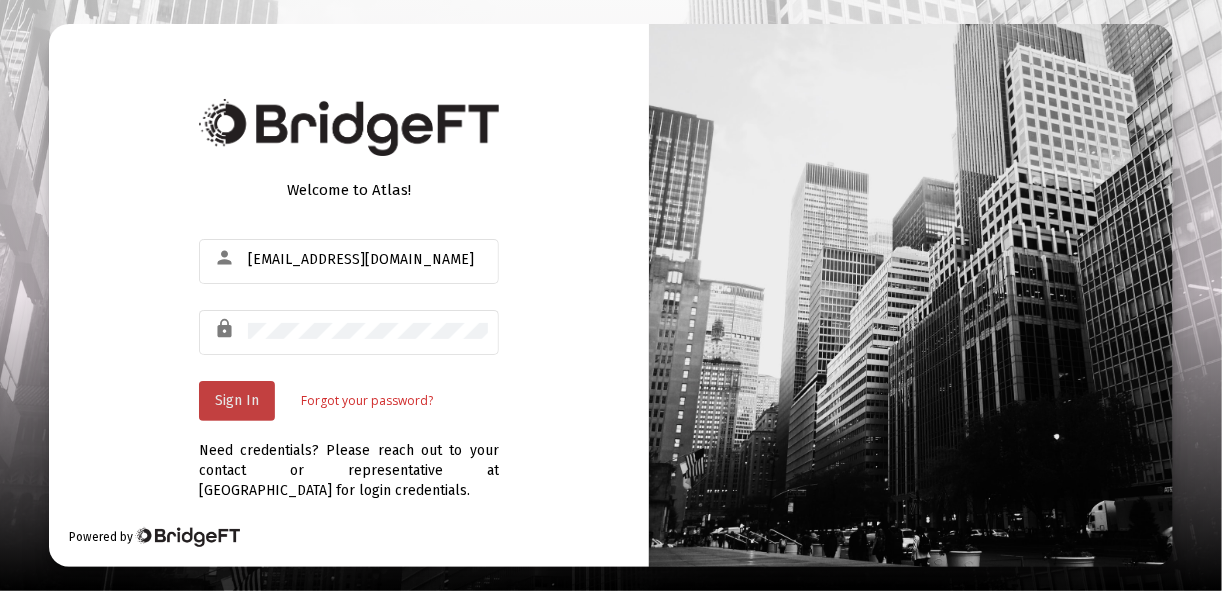 click on "Sign In" 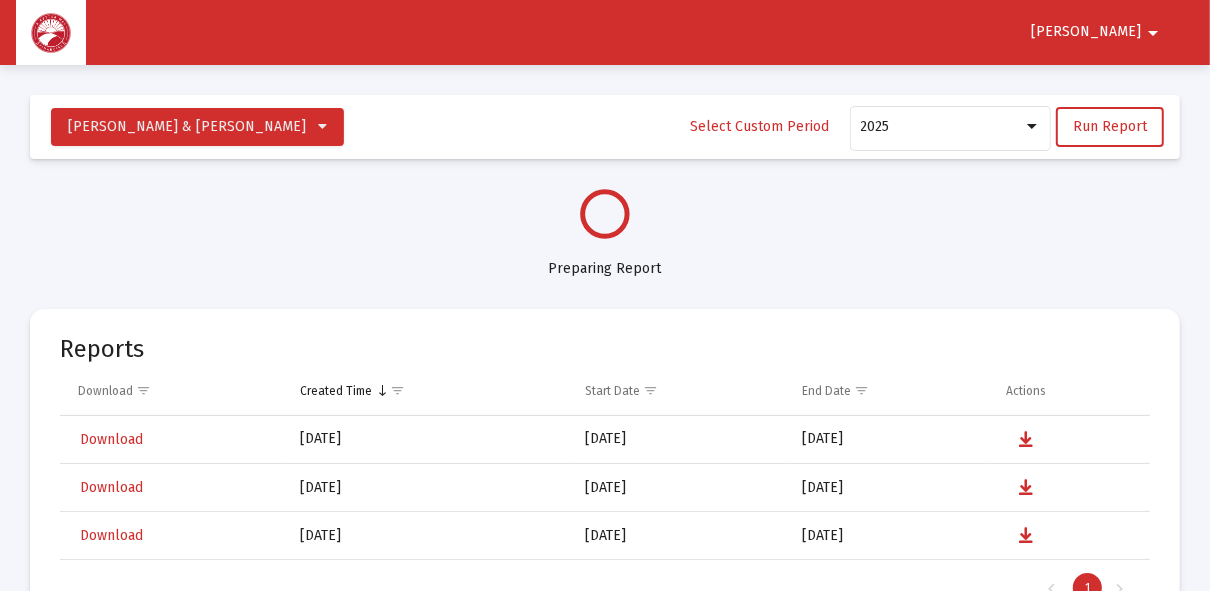 select on "View 6 months" 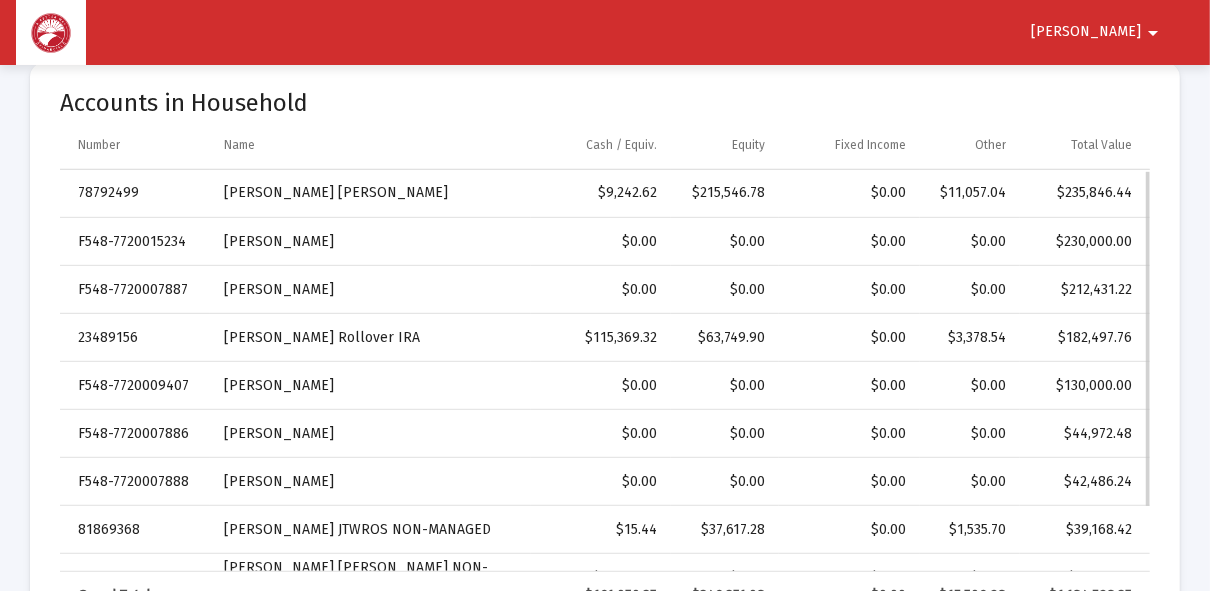 scroll, scrollTop: 640, scrollLeft: 0, axis: vertical 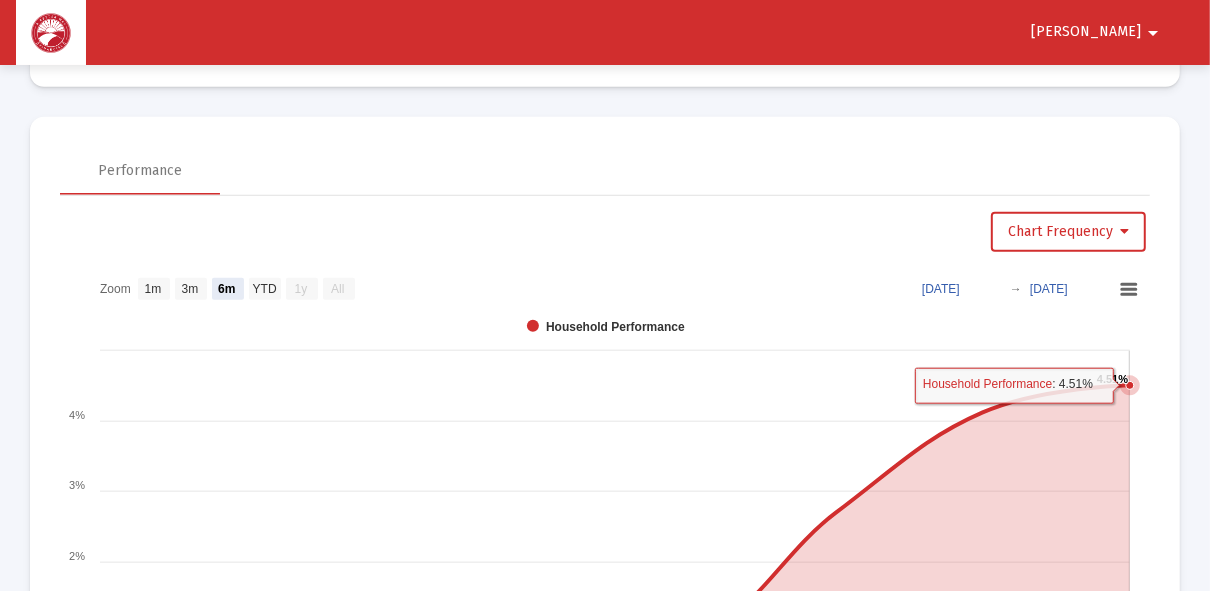 click on "4.51% ​ 4.51%" 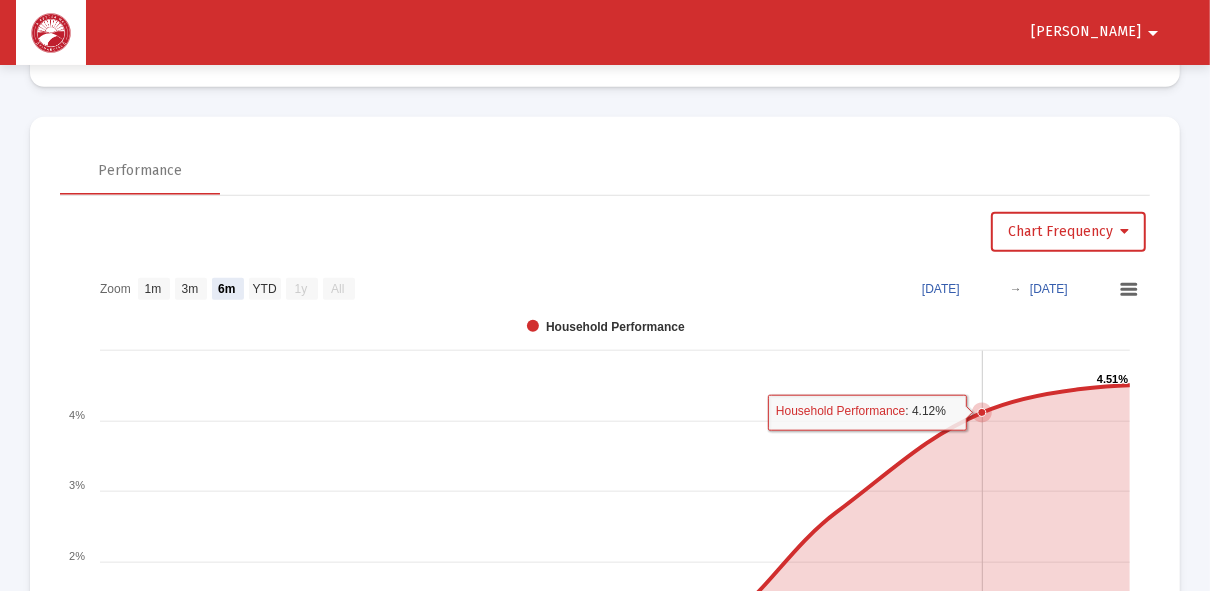 click 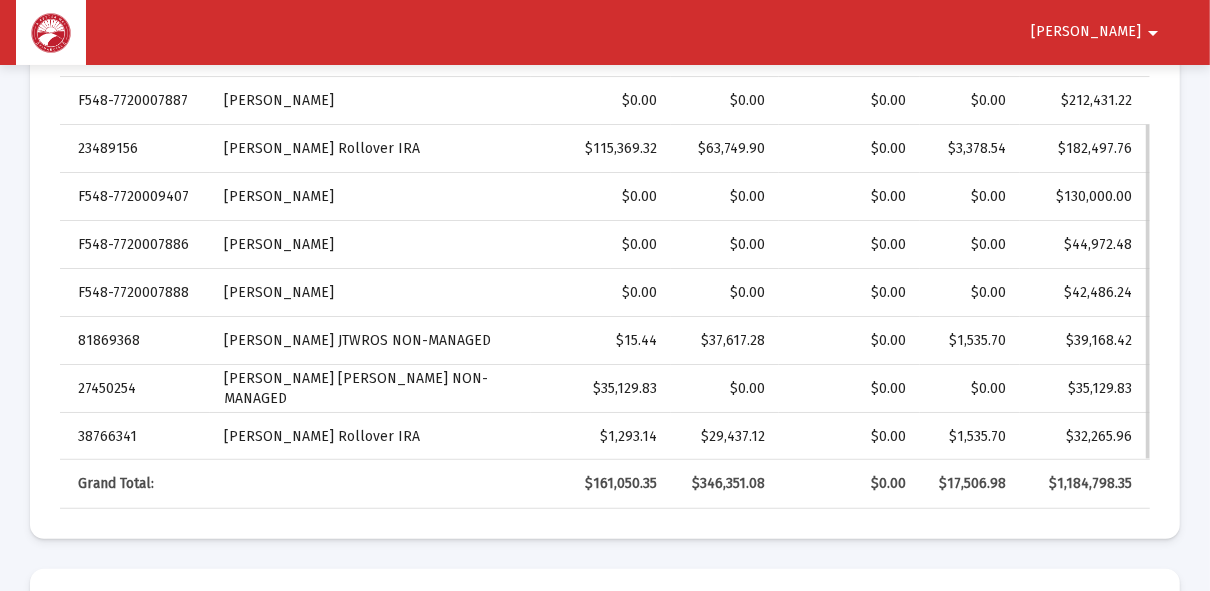 scroll, scrollTop: 720, scrollLeft: 0, axis: vertical 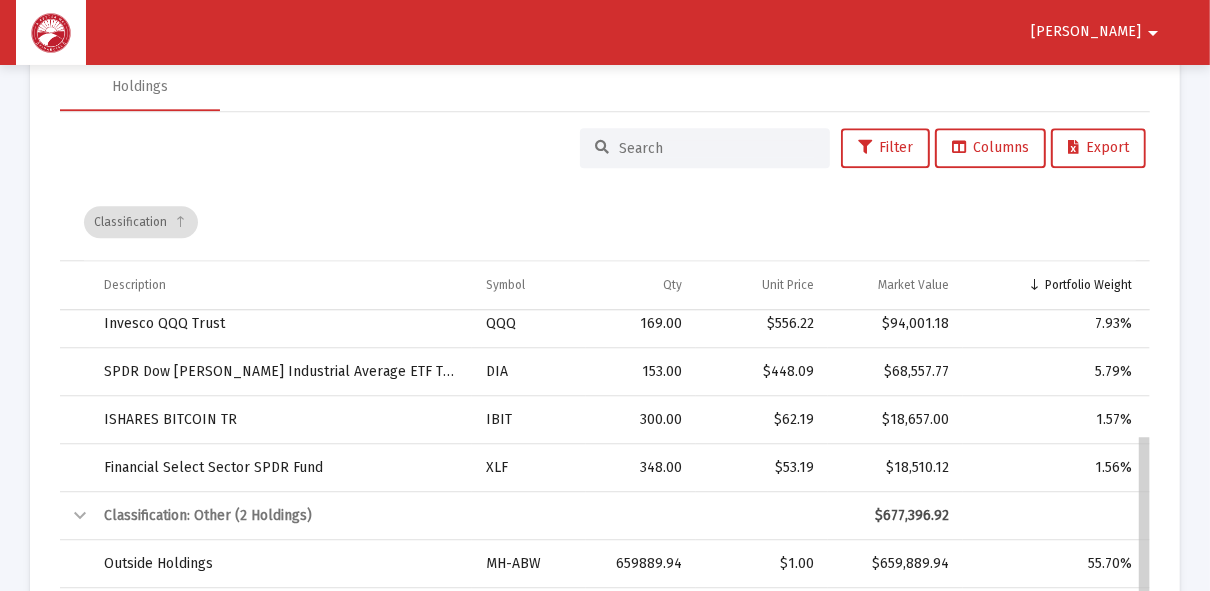 drag, startPoint x: 1147, startPoint y: 450, endPoint x: 1166, endPoint y: 417, distance: 38.078865 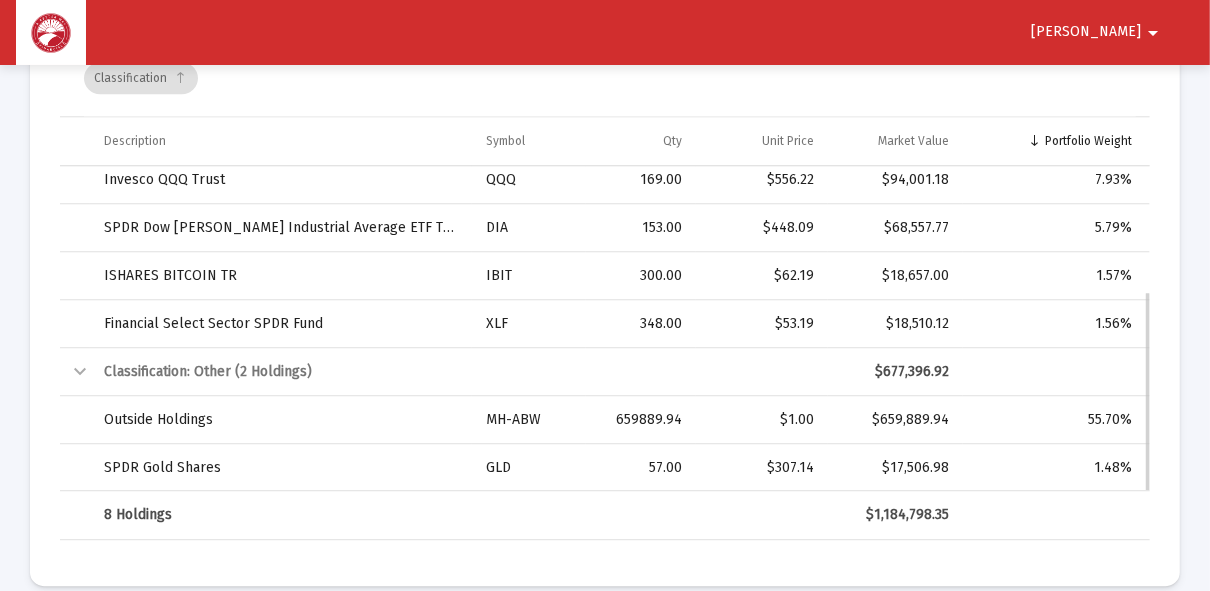 scroll, scrollTop: 3461, scrollLeft: 0, axis: vertical 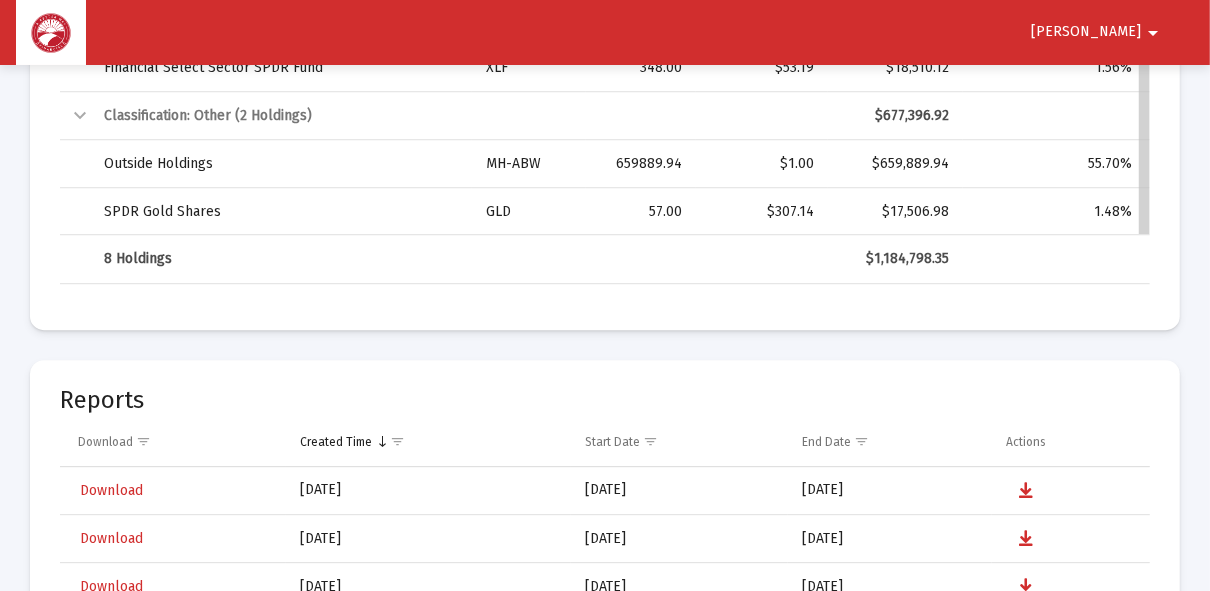 click at bounding box center [605, 295] 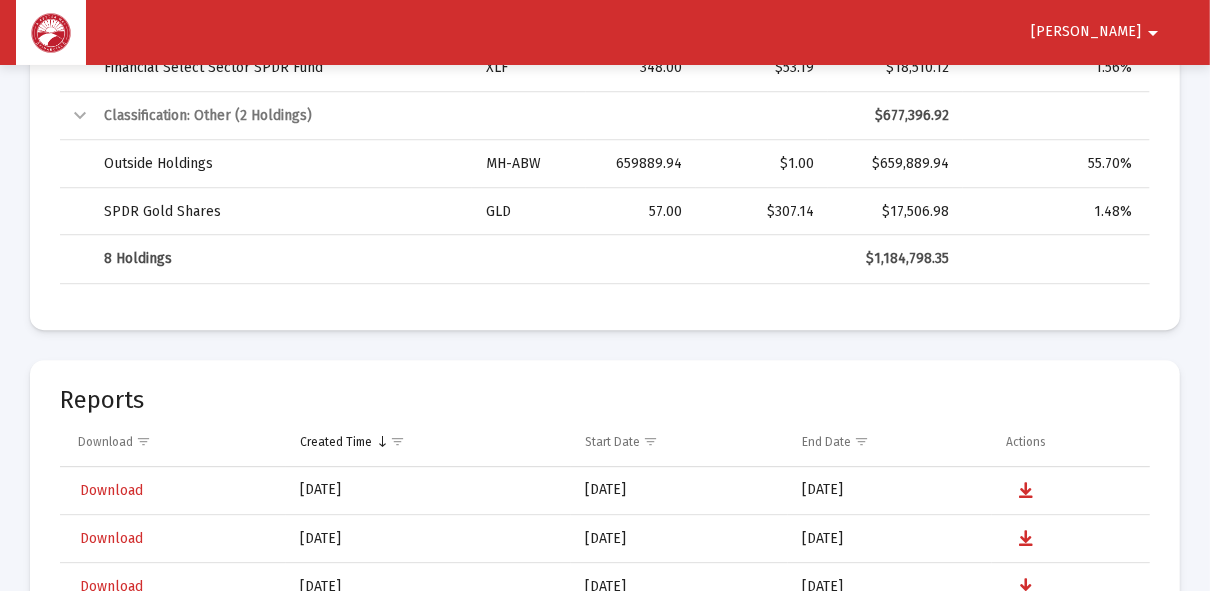 drag, startPoint x: 1145, startPoint y: 238, endPoint x: 1172, endPoint y: 200, distance: 46.615448 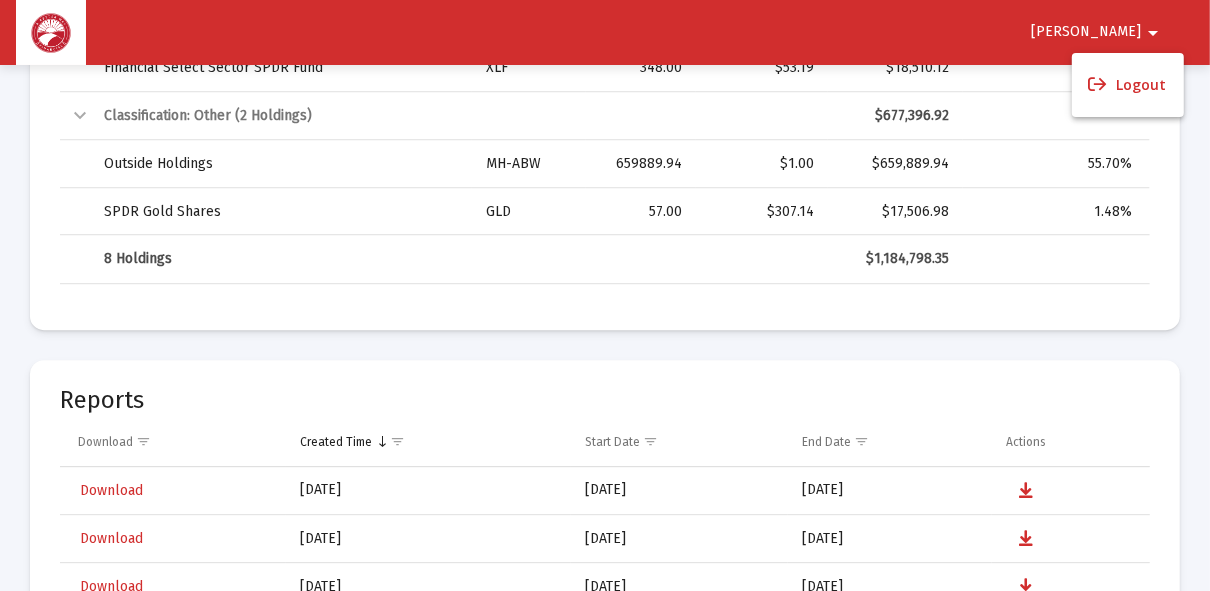 drag, startPoint x: 936, startPoint y: 29, endPoint x: 943, endPoint y: 47, distance: 19.313208 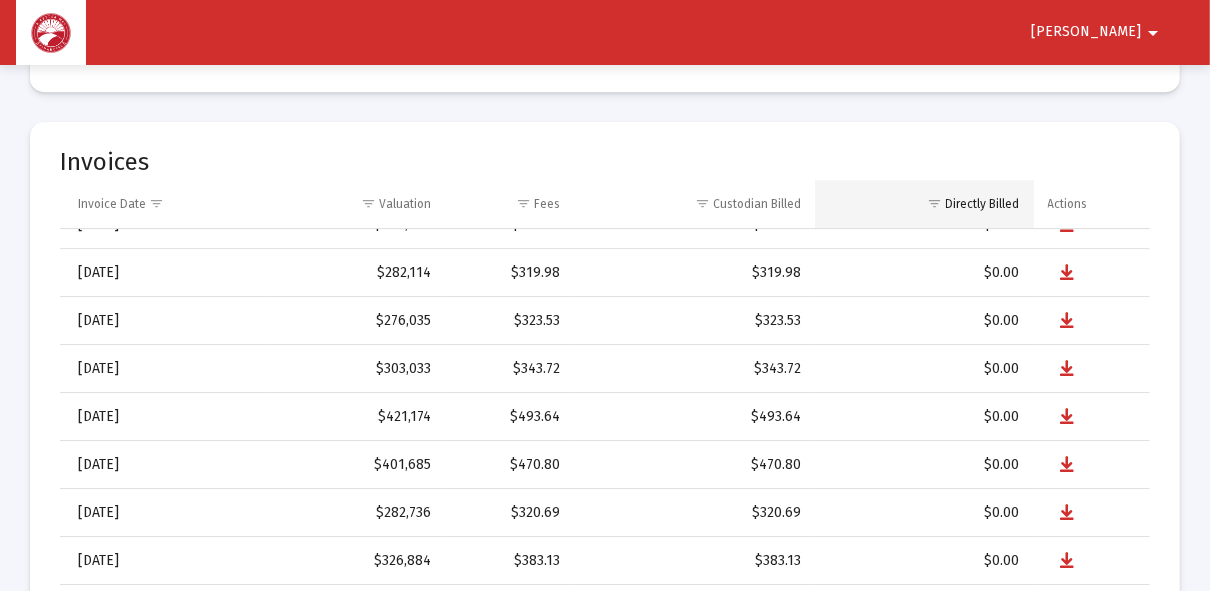 scroll, scrollTop: 4421, scrollLeft: 0, axis: vertical 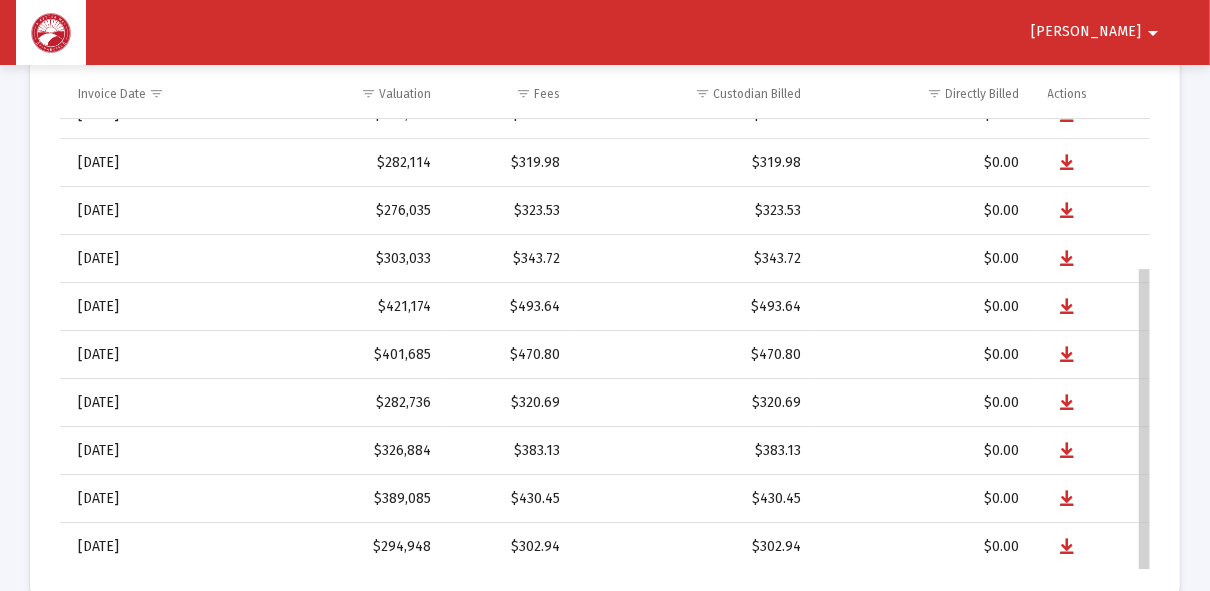 drag, startPoint x: 1144, startPoint y: 303, endPoint x: 1143, endPoint y: 370, distance: 67.00746 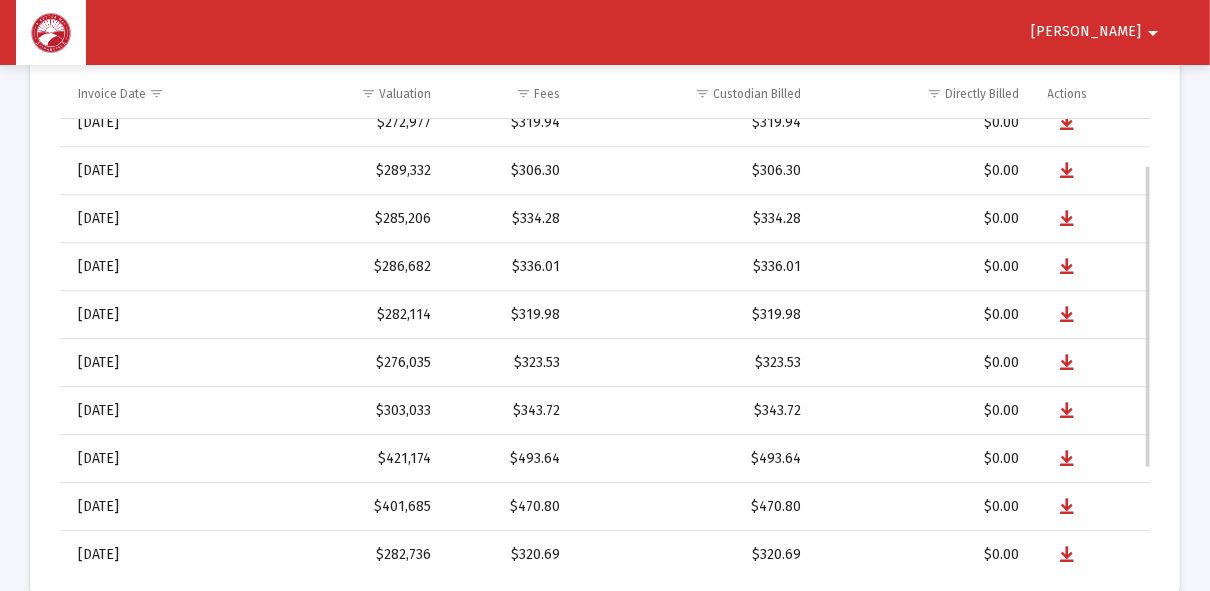 scroll, scrollTop: 0, scrollLeft: 0, axis: both 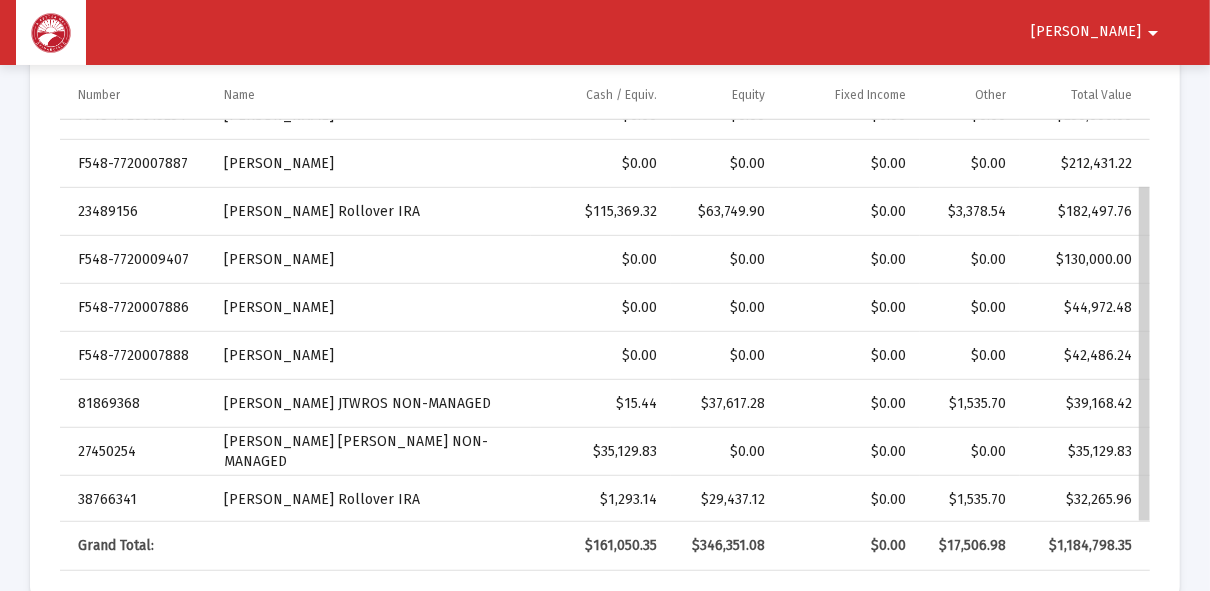 drag, startPoint x: 1147, startPoint y: 446, endPoint x: 1146, endPoint y: 545, distance: 99.00505 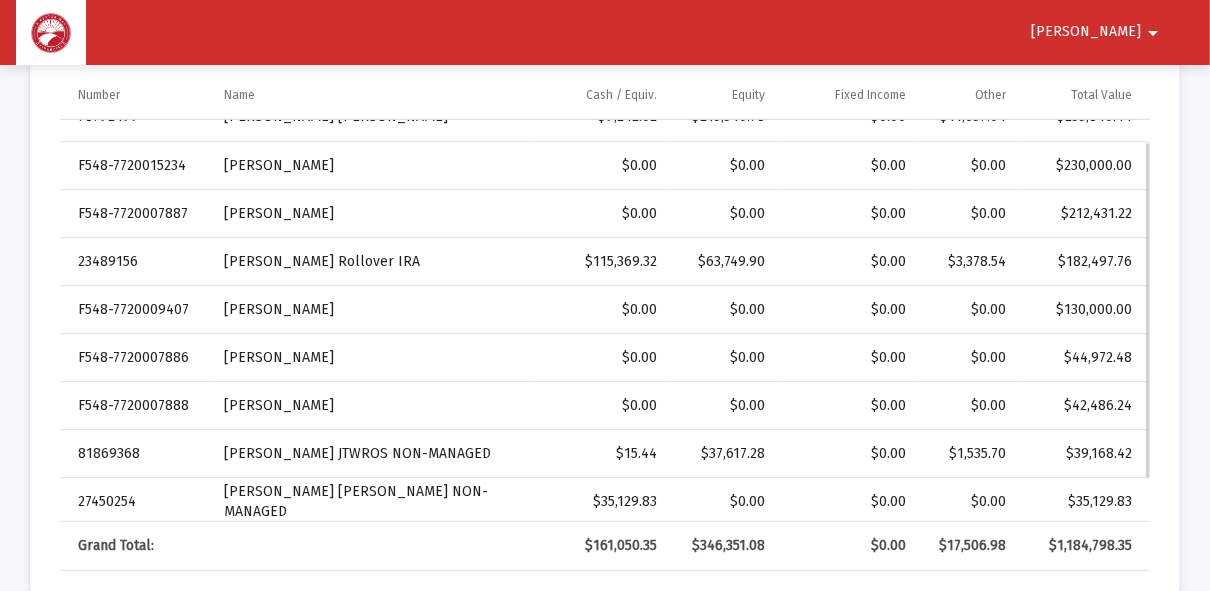 scroll, scrollTop: 0, scrollLeft: 0, axis: both 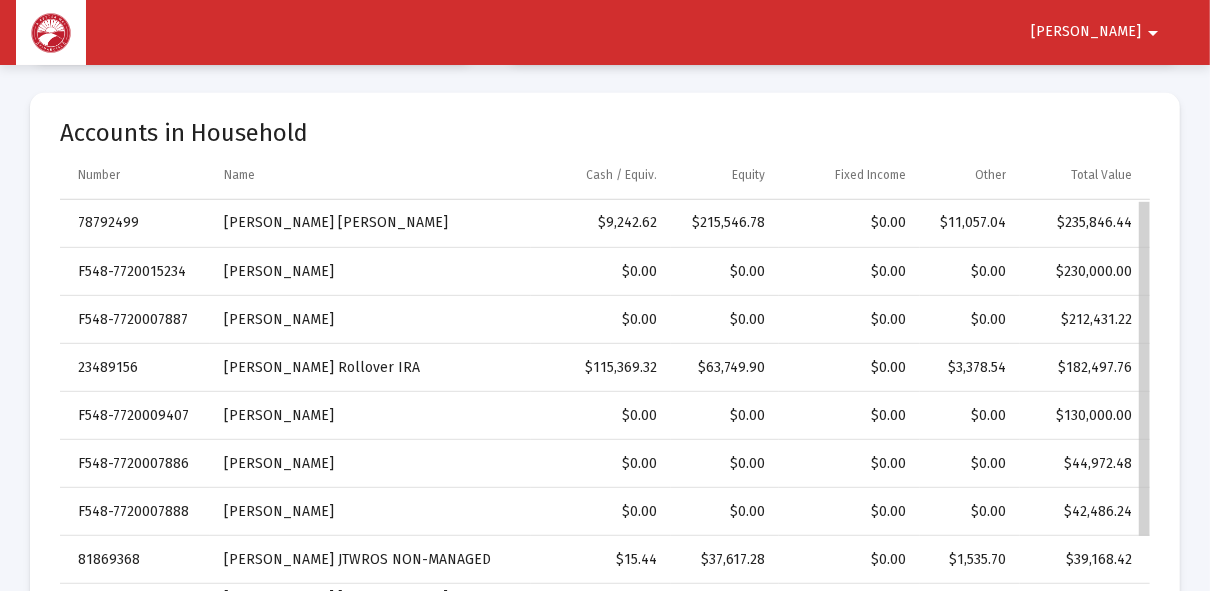 drag, startPoint x: 1144, startPoint y: 376, endPoint x: 1158, endPoint y: 369, distance: 15.652476 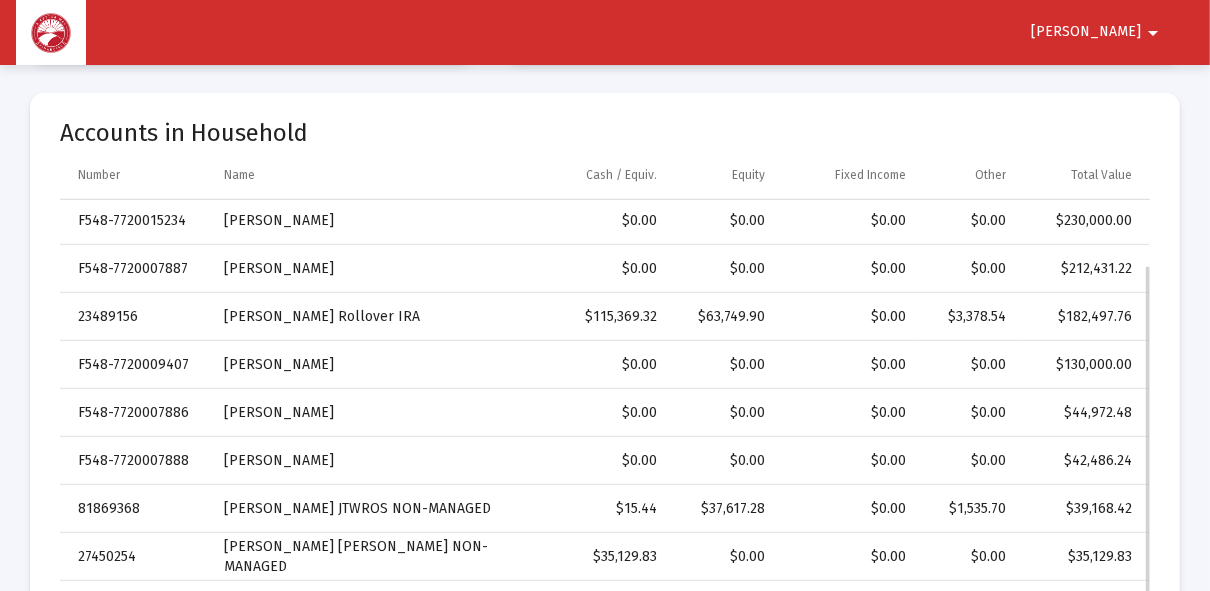 scroll, scrollTop: 76, scrollLeft: 0, axis: vertical 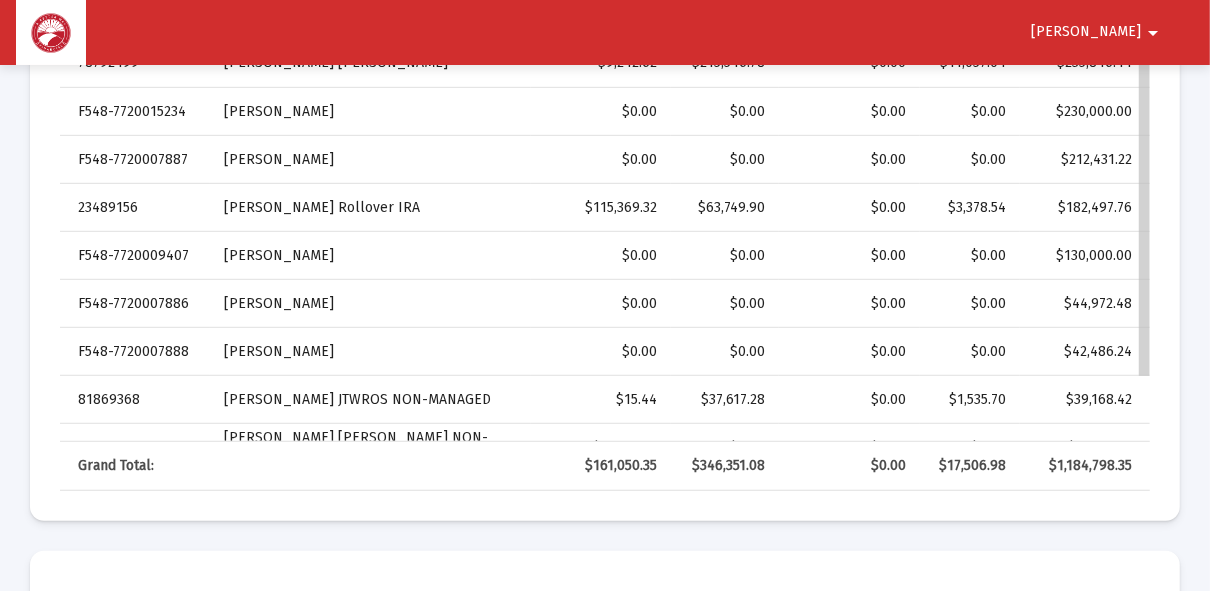 drag, startPoint x: 1143, startPoint y: 345, endPoint x: 1131, endPoint y: 242, distance: 103.69667 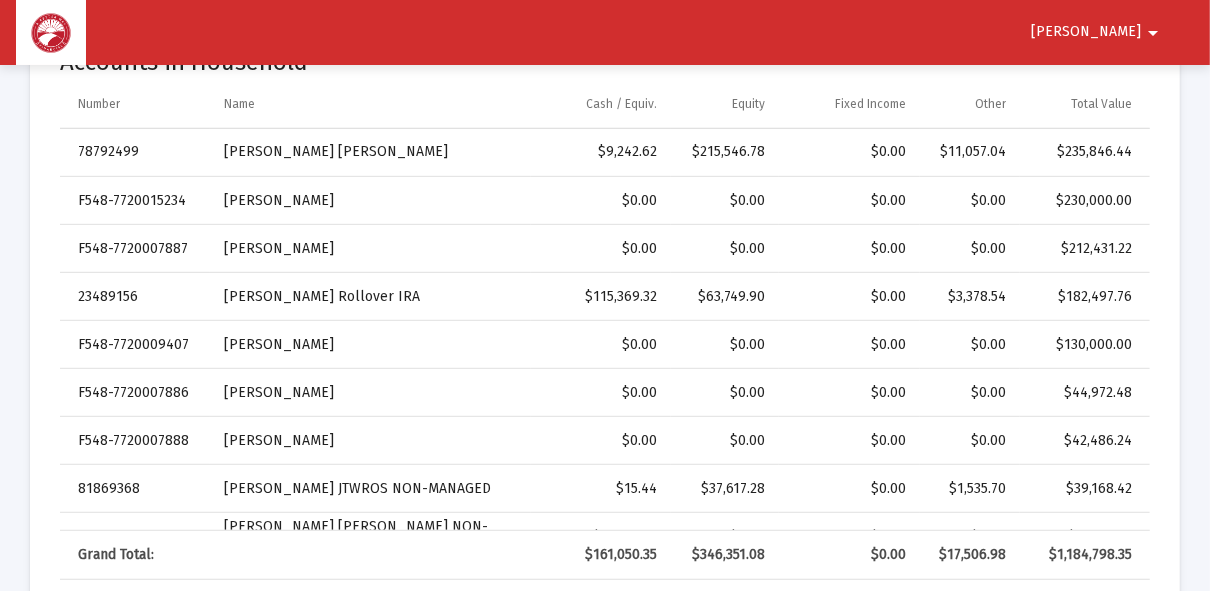scroll, scrollTop: 570, scrollLeft: 0, axis: vertical 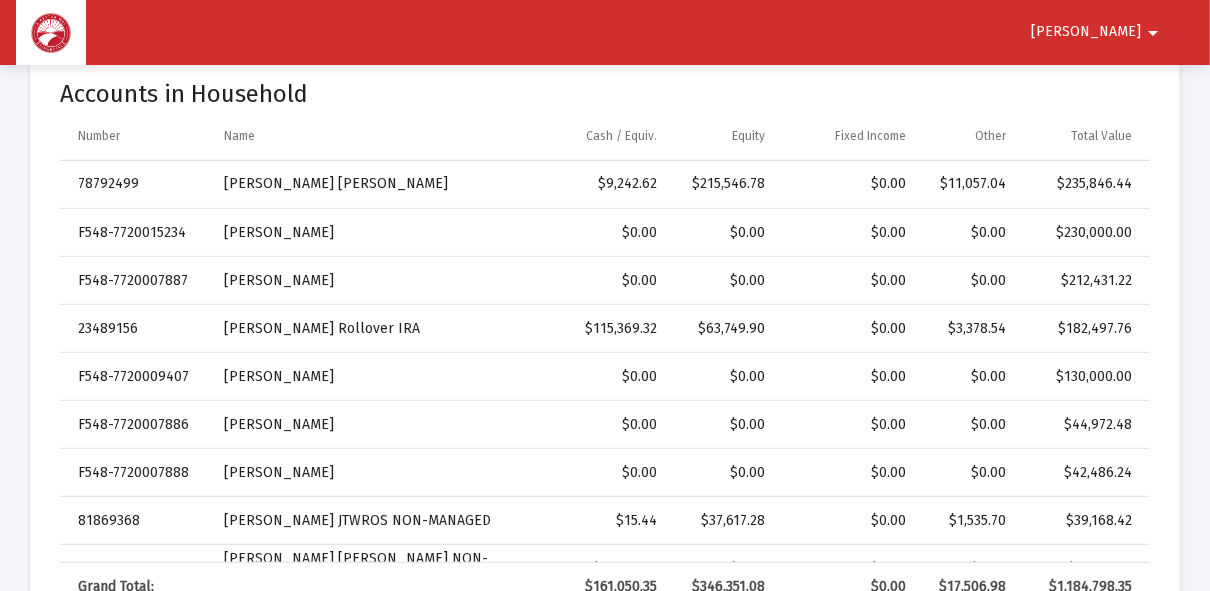 click on "Accounts in Household Number Name Cash / Equiv. Equity Fixed Income Other Total Value 78792499 [PERSON_NAME] [PERSON_NAME]  $9,242.62   $215,546.78   $0.00   $11,057.04   $235,846.44  F548-7720015234 [PERSON_NAME]  $0.00   $0.00   $0.00   $0.00   $230,000.00  F548-7720007887 [PERSON_NAME]  $0.00   $0.00   $0.00   $0.00   $212,431.22  23489156 [PERSON_NAME] Rollover IRA  $115,369.32   $63,749.90   $0.00   $3,378.54   $182,497.76  F548-7720009407 [PERSON_NAME]  $0.00   $0.00   $0.00   $0.00   $130,000.00  F548-7720007886 [PERSON_NAME] Guaranty  $0.00   $0.00   $0.00   $0.00   $44,972.48  F548-7720007888 [PERSON_NAME]  $0.00   $0.00   $0.00   $0.00   $42,486.24  81869368 [PERSON_NAME] JTWROS NON-MANAGED   $15.44   $37,617.28   $0.00   $1,535.70   $39,168.42  27450254 [PERSON_NAME] [PERSON_NAME] NON-MANAGED  $35,129.83   $0.00   $0.00   $0.00   $35,129.83  38766341 [PERSON_NAME] Rollover IRA  $1,293.14   $29,437.12   $0.00   $1,535.70   $32,265.96  Loading... $0.00" 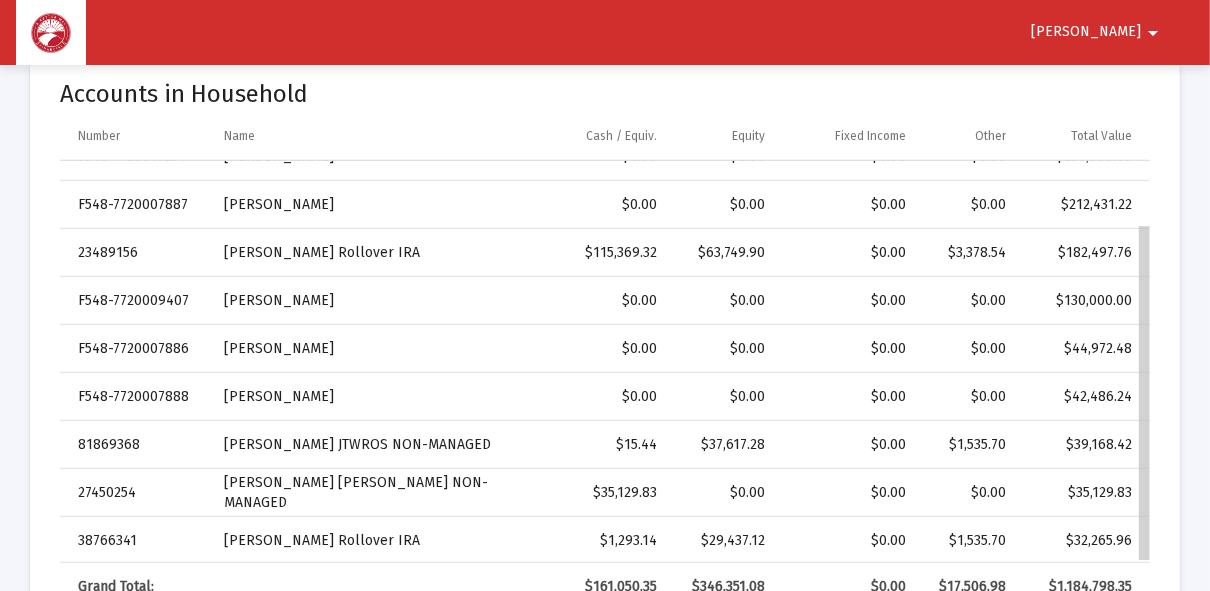scroll, scrollTop: 74, scrollLeft: 0, axis: vertical 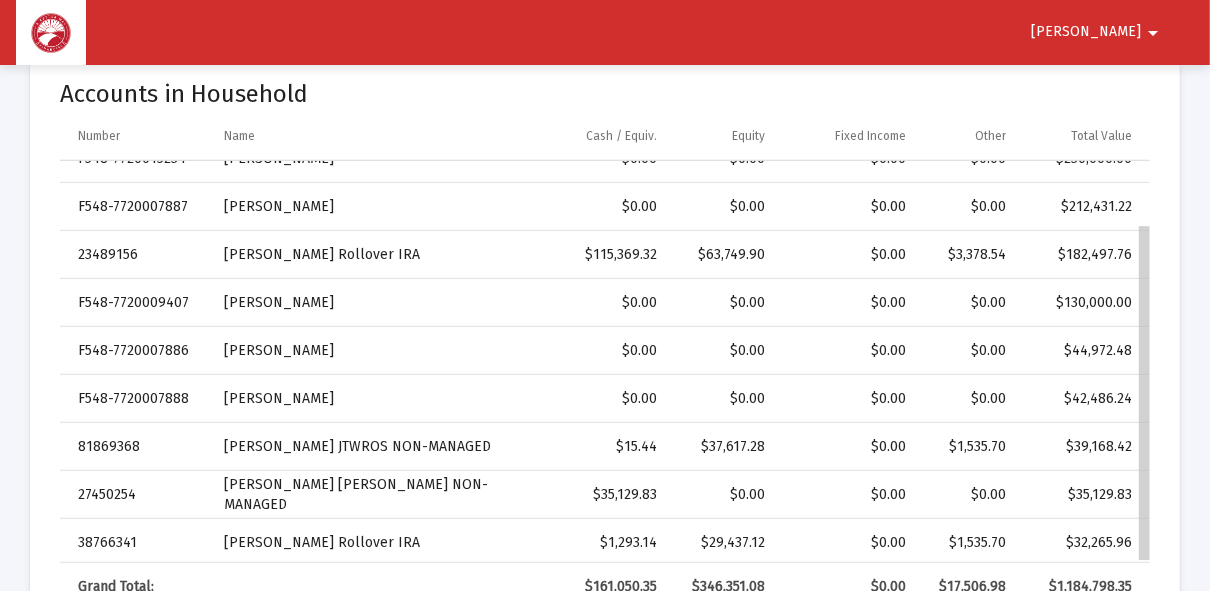 drag, startPoint x: 1143, startPoint y: 267, endPoint x: 1177, endPoint y: 399, distance: 136.30847 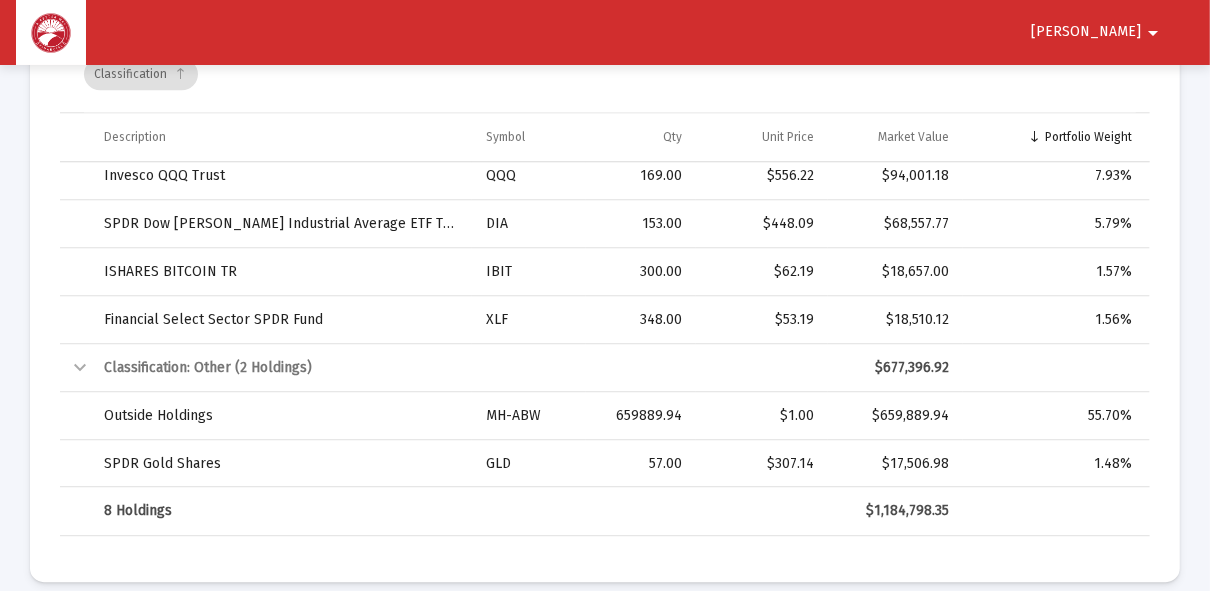 scroll, scrollTop: 3400, scrollLeft: 0, axis: vertical 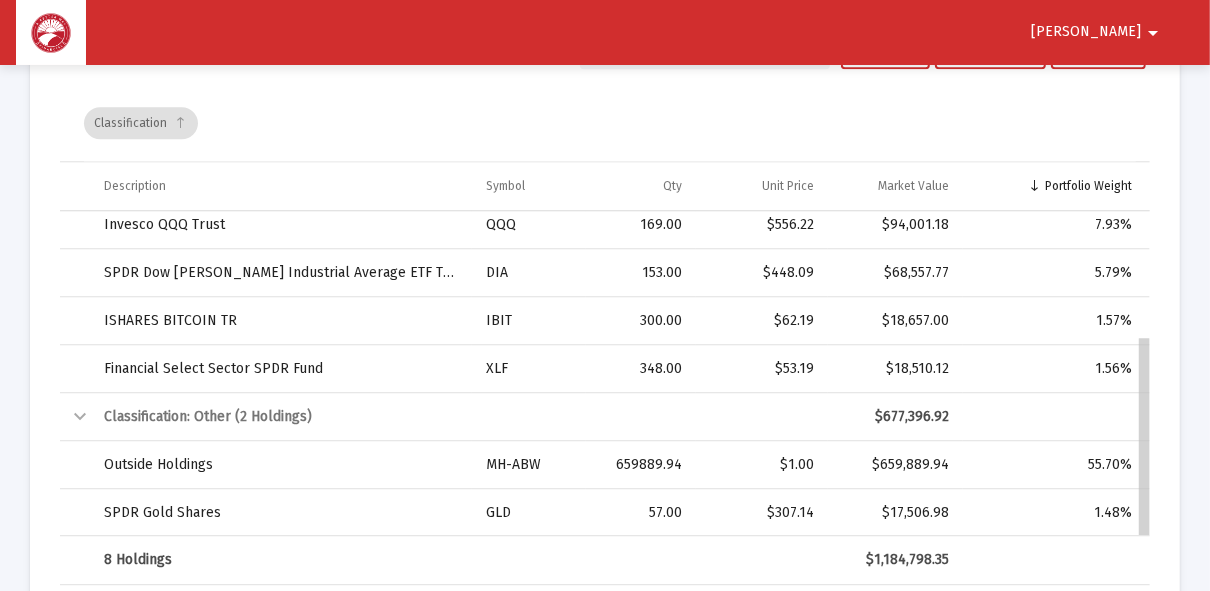 drag, startPoint x: 1145, startPoint y: 358, endPoint x: 1140, endPoint y: 383, distance: 25.495098 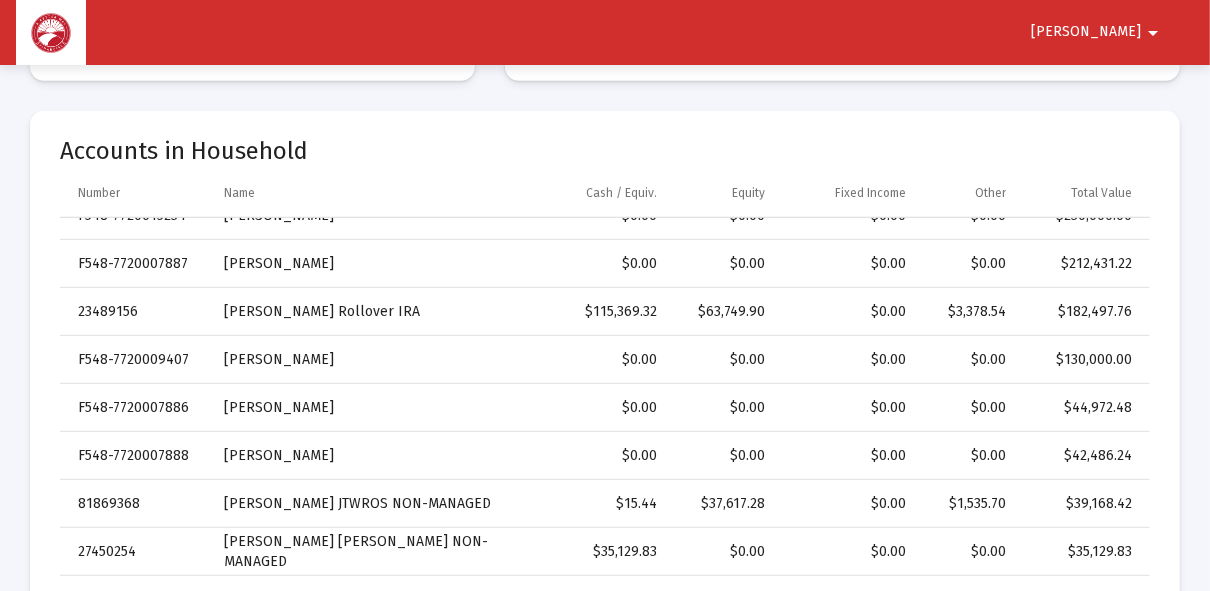 scroll, scrollTop: 567, scrollLeft: 0, axis: vertical 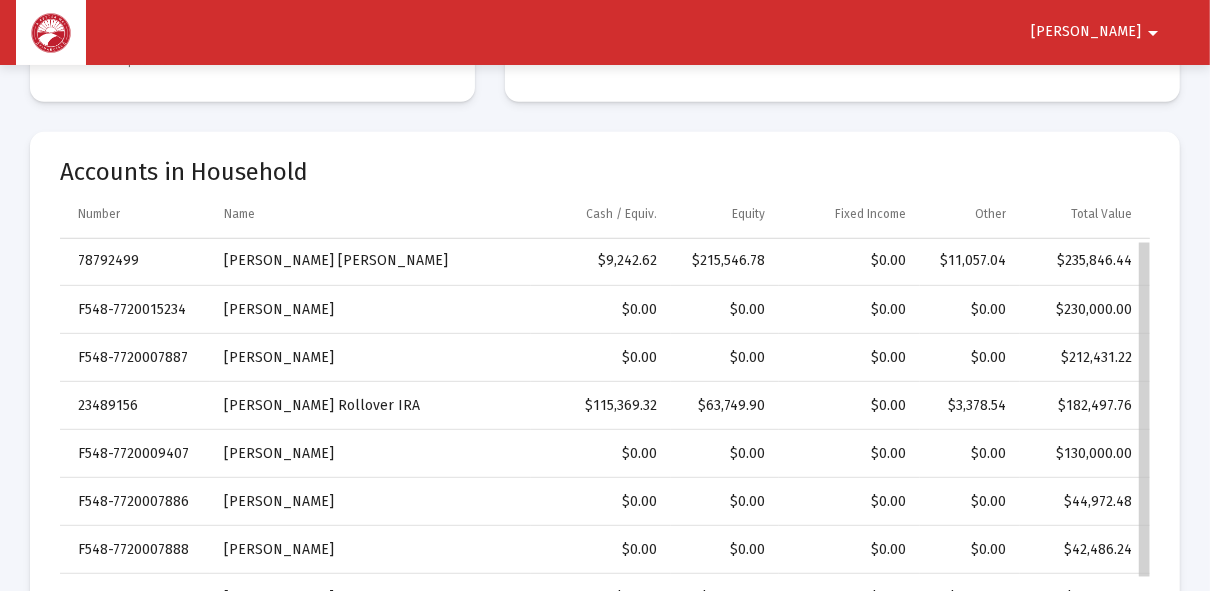 drag, startPoint x: 1145, startPoint y: 360, endPoint x: 1144, endPoint y: 259, distance: 101.00495 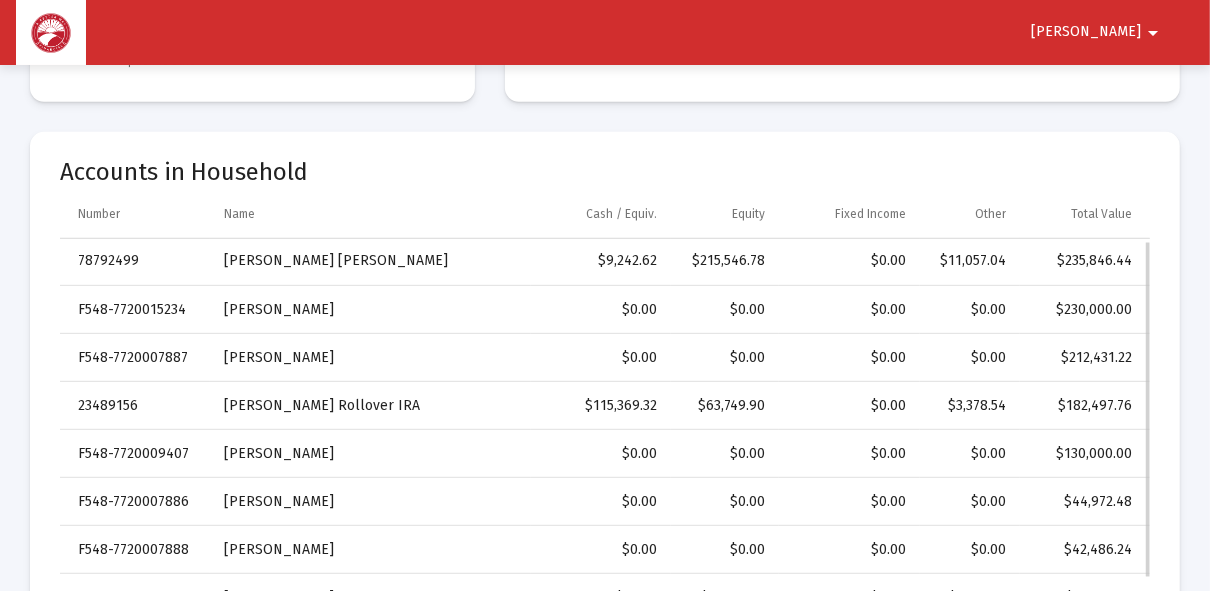 scroll, scrollTop: 76, scrollLeft: 0, axis: vertical 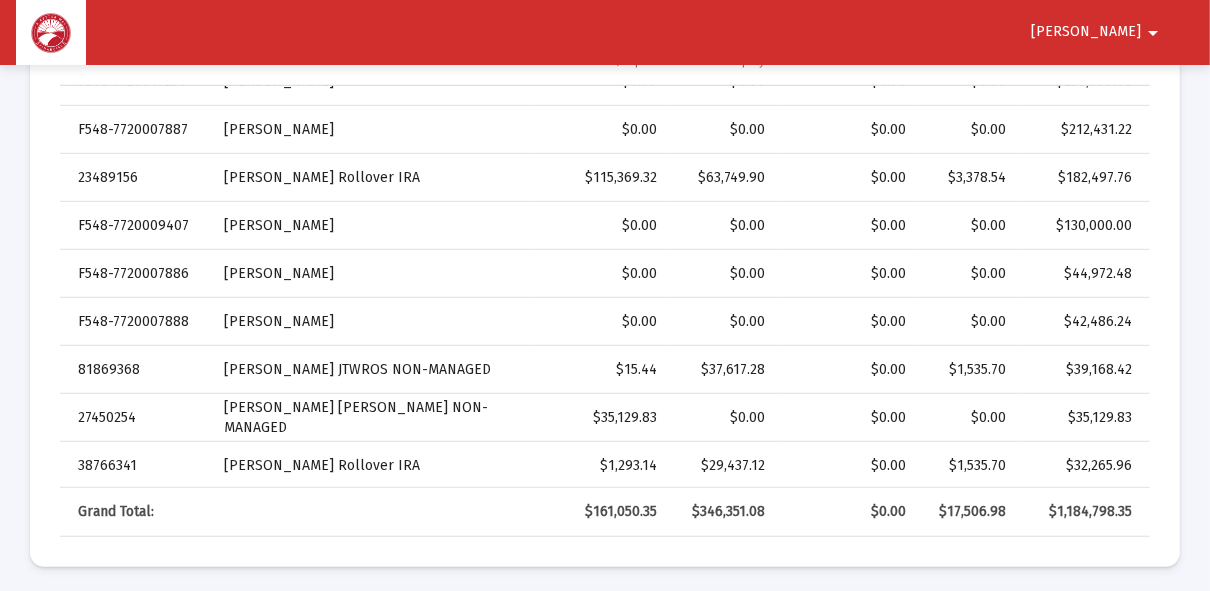 click on "arrow_drop_down" 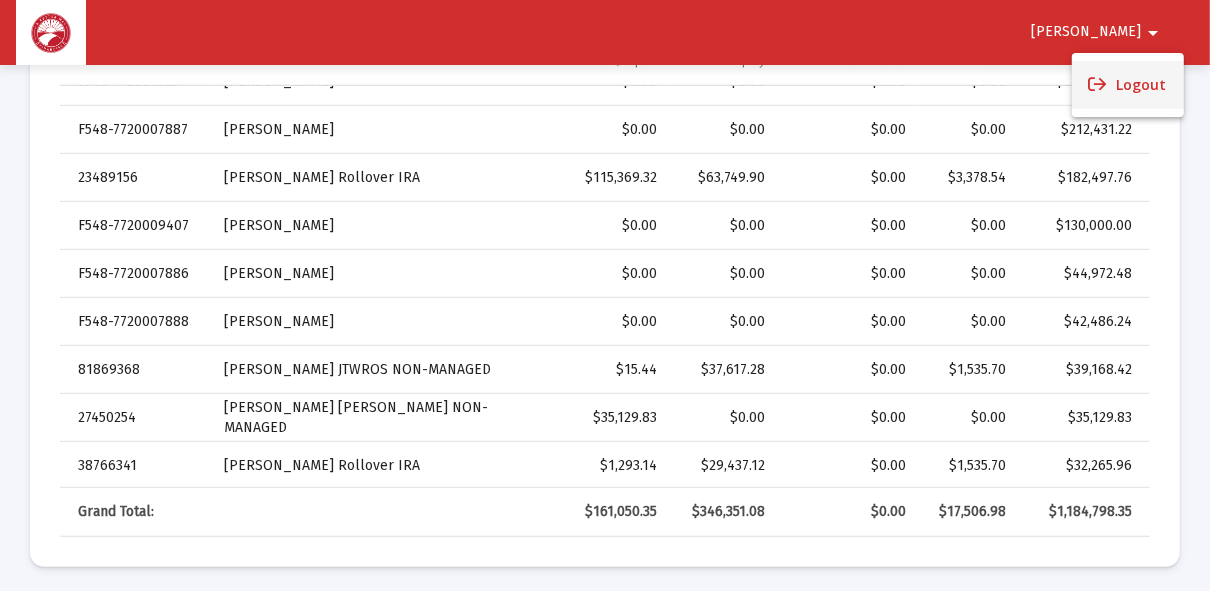 click on "Logout" at bounding box center (1128, 85) 